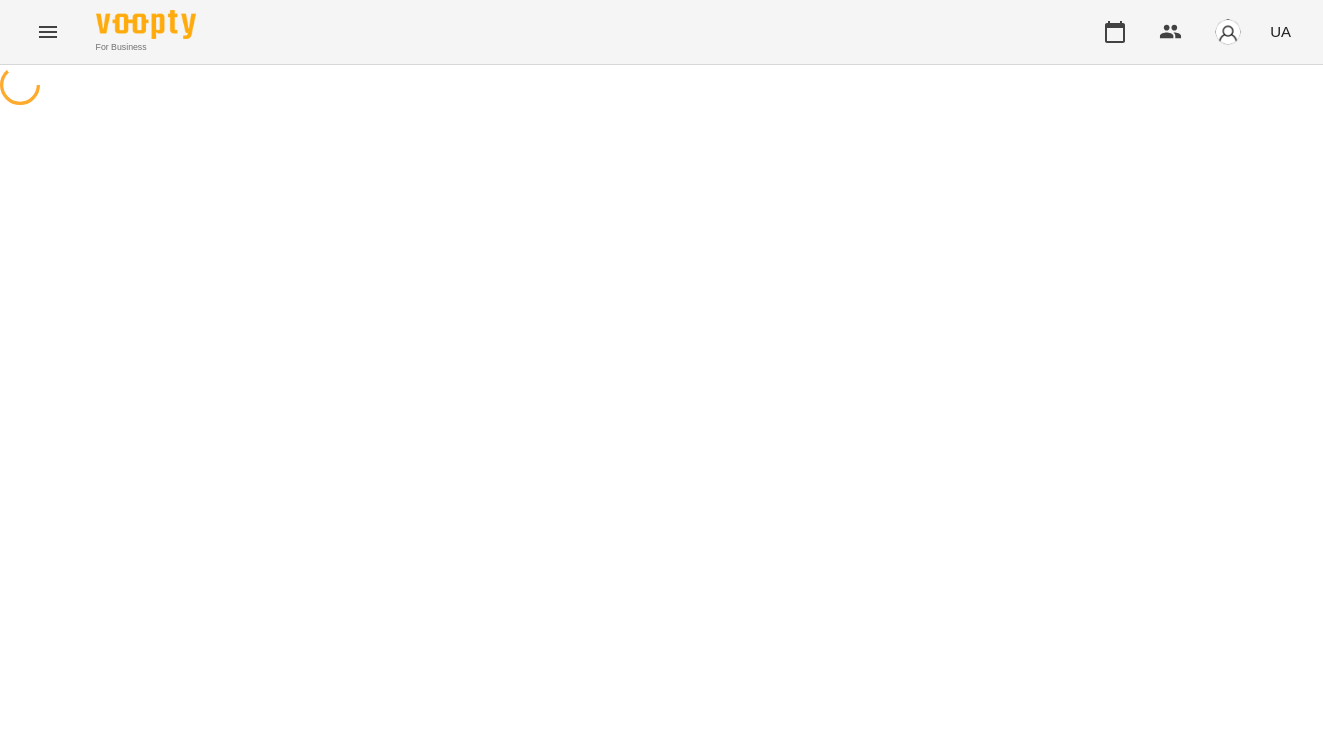 scroll, scrollTop: 0, scrollLeft: 0, axis: both 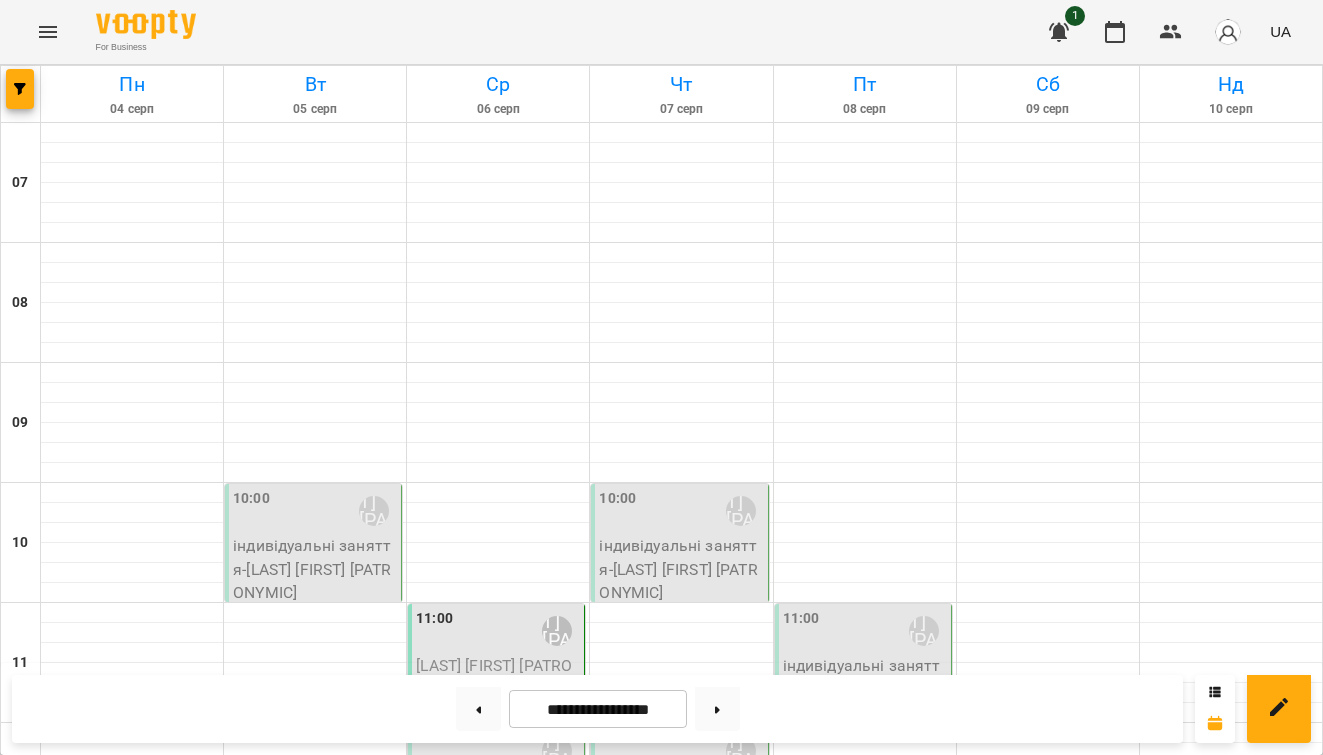 click on "[HOUR]:[MINUTE] [LAST] [FIRST] [PATRONYMIC]" at bounding box center (543, 1124) 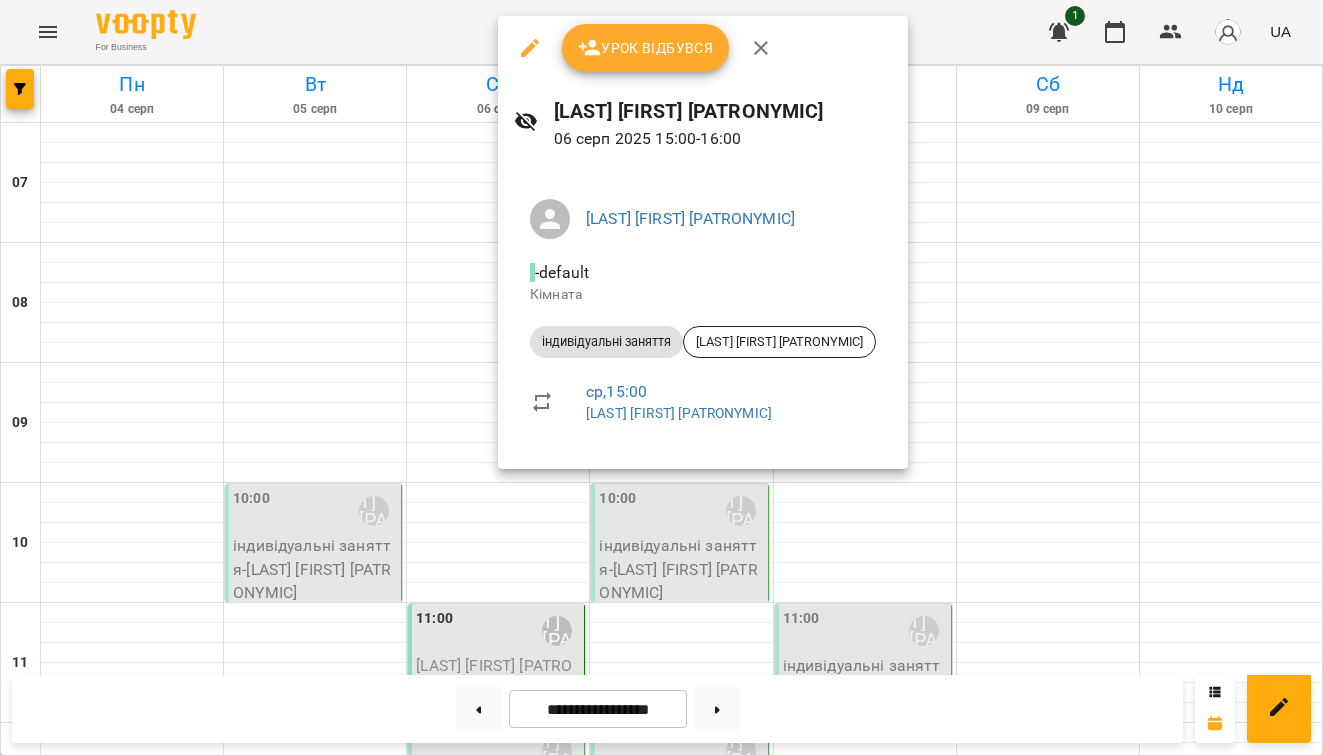 click at bounding box center (661, 377) 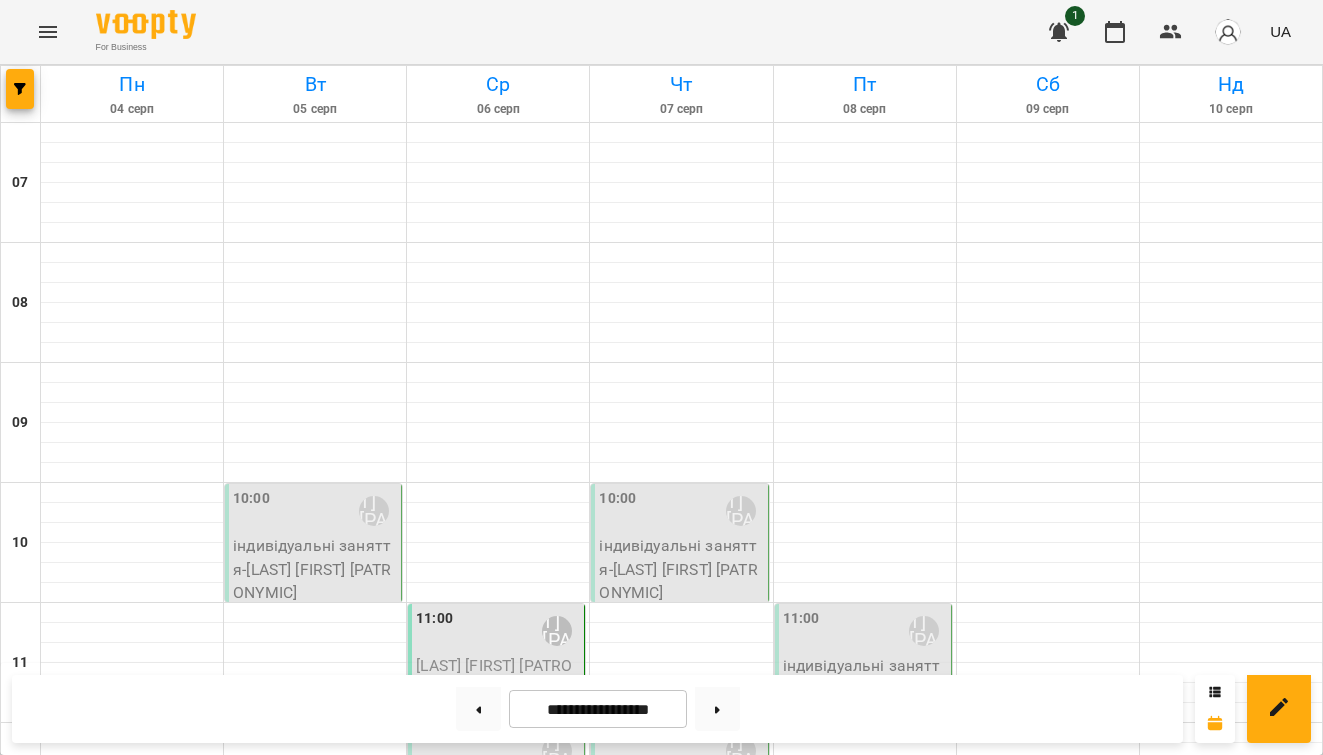 click on "[HOUR]:[MINUTE] [LAST] [FIRST] [PATRONYMIC]" at bounding box center (498, 1231) 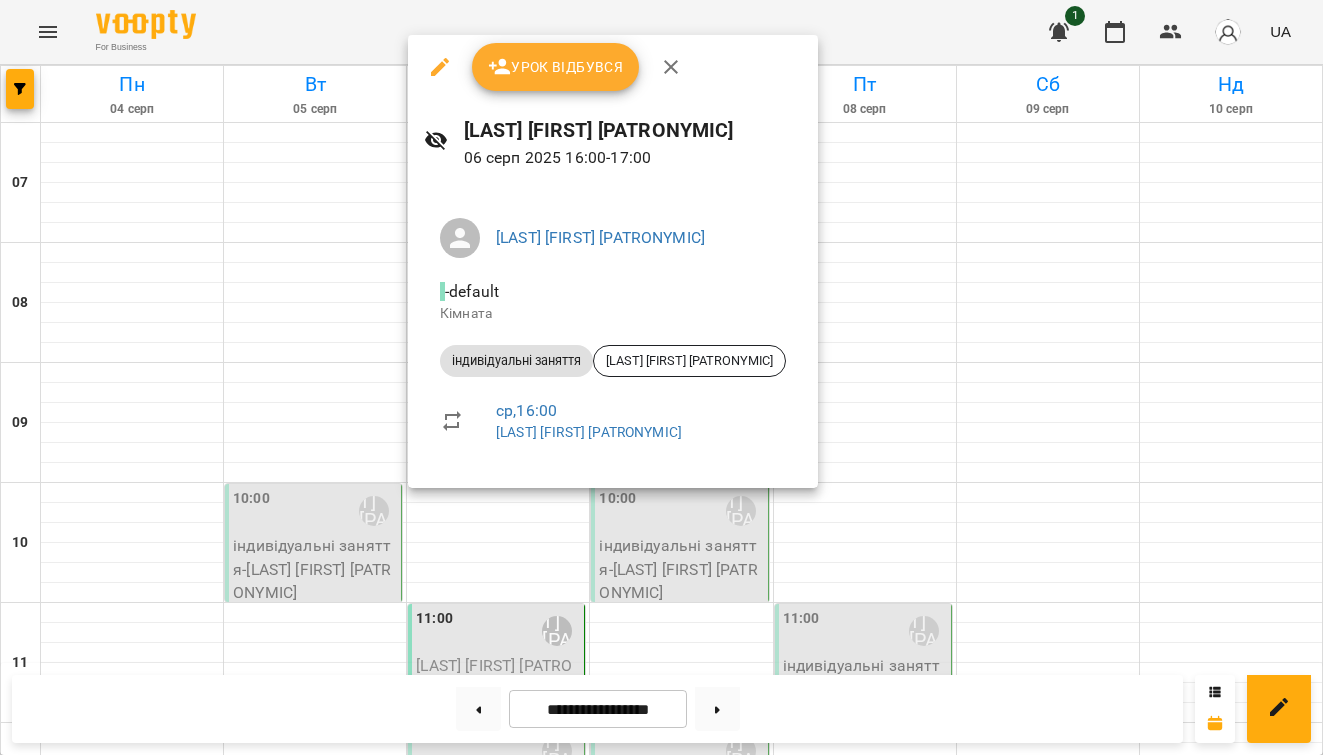 click on "Урок відбувся" at bounding box center [556, 67] 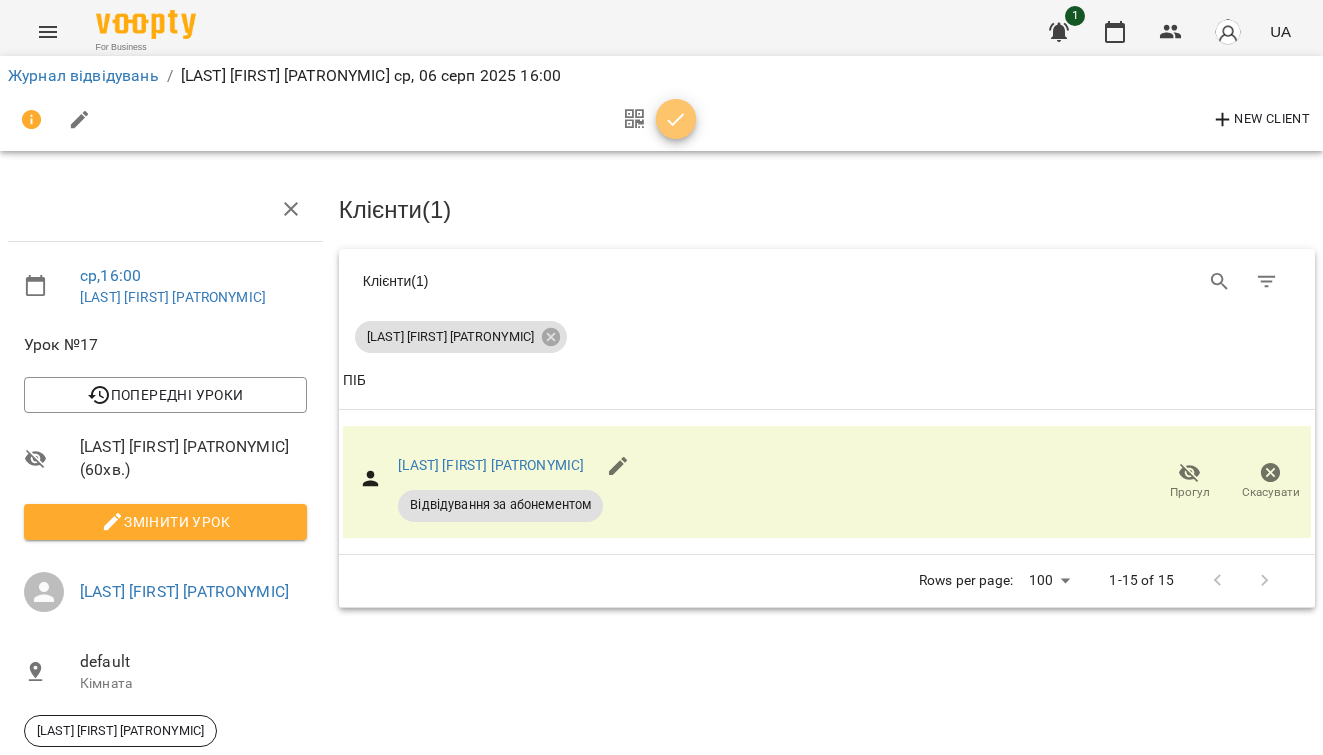click 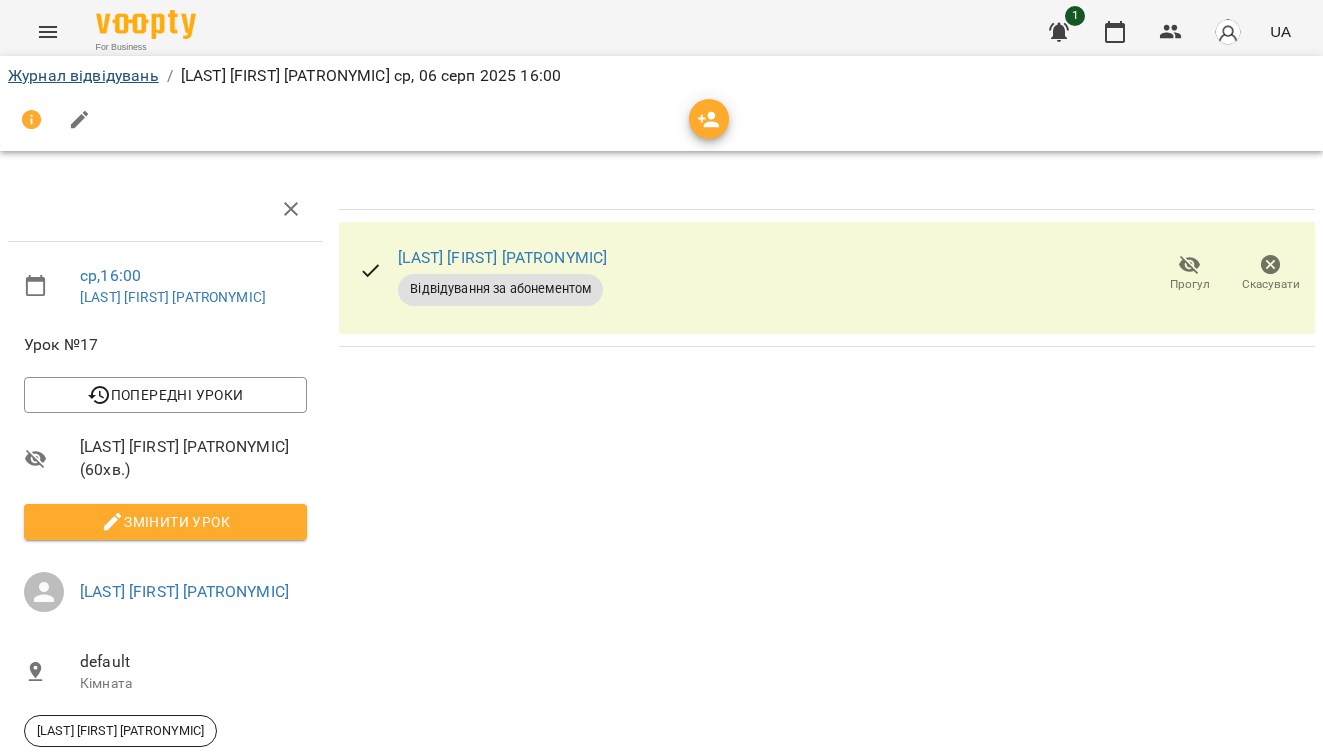 click on "Журнал відвідувань" at bounding box center [83, 75] 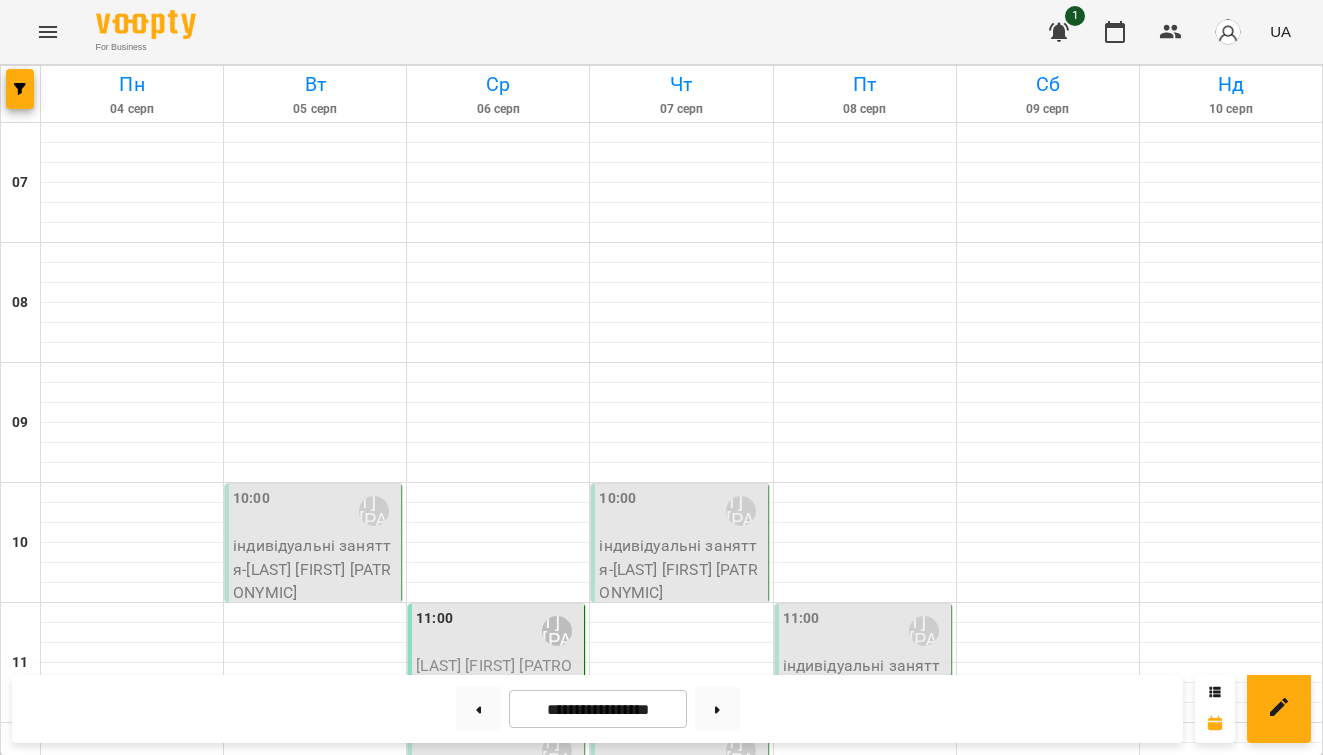 scroll, scrollTop: 614, scrollLeft: 0, axis: vertical 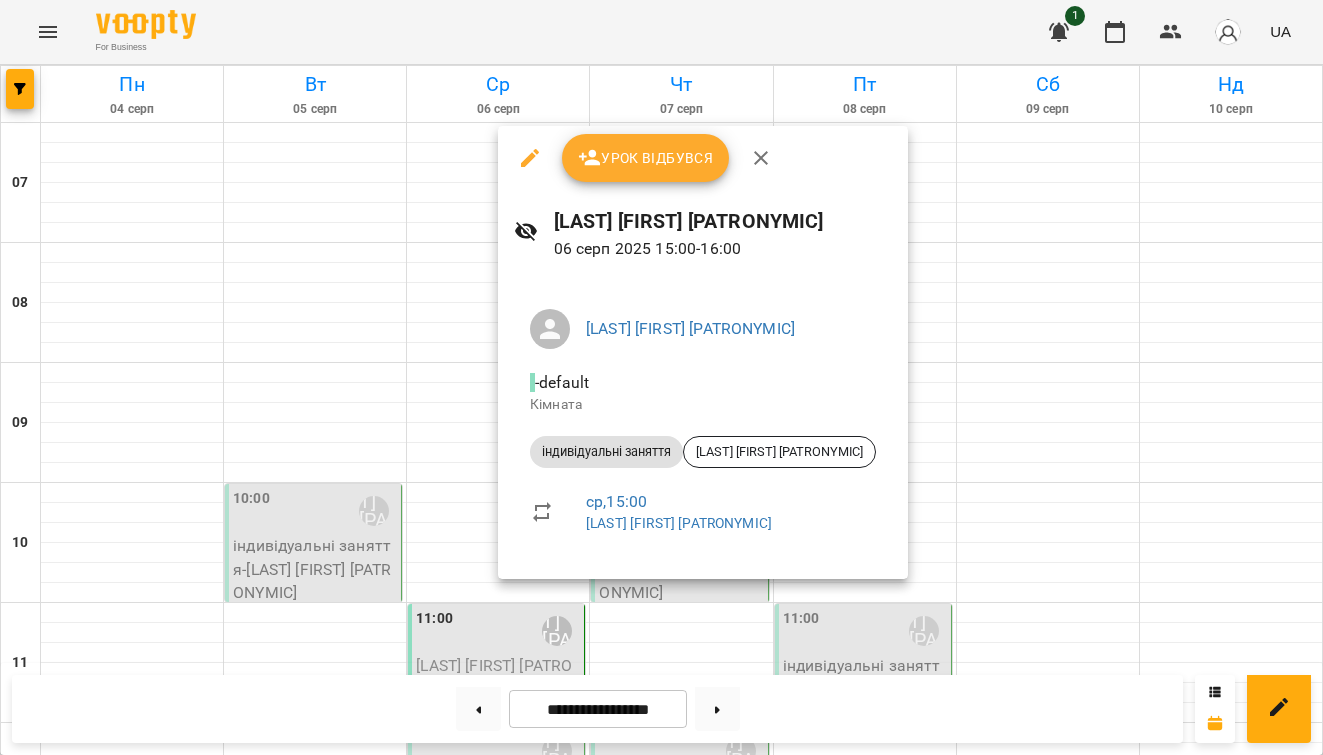 click at bounding box center (661, 377) 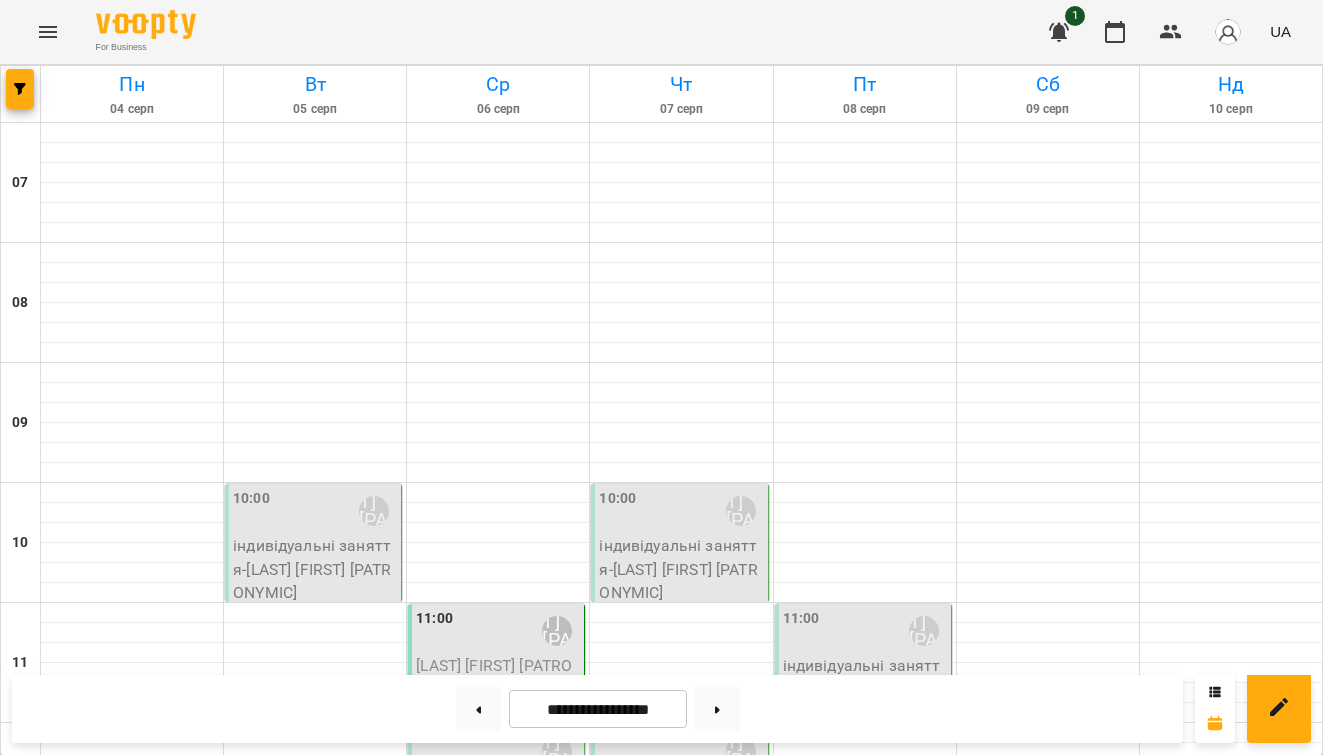 scroll, scrollTop: 929, scrollLeft: 0, axis: vertical 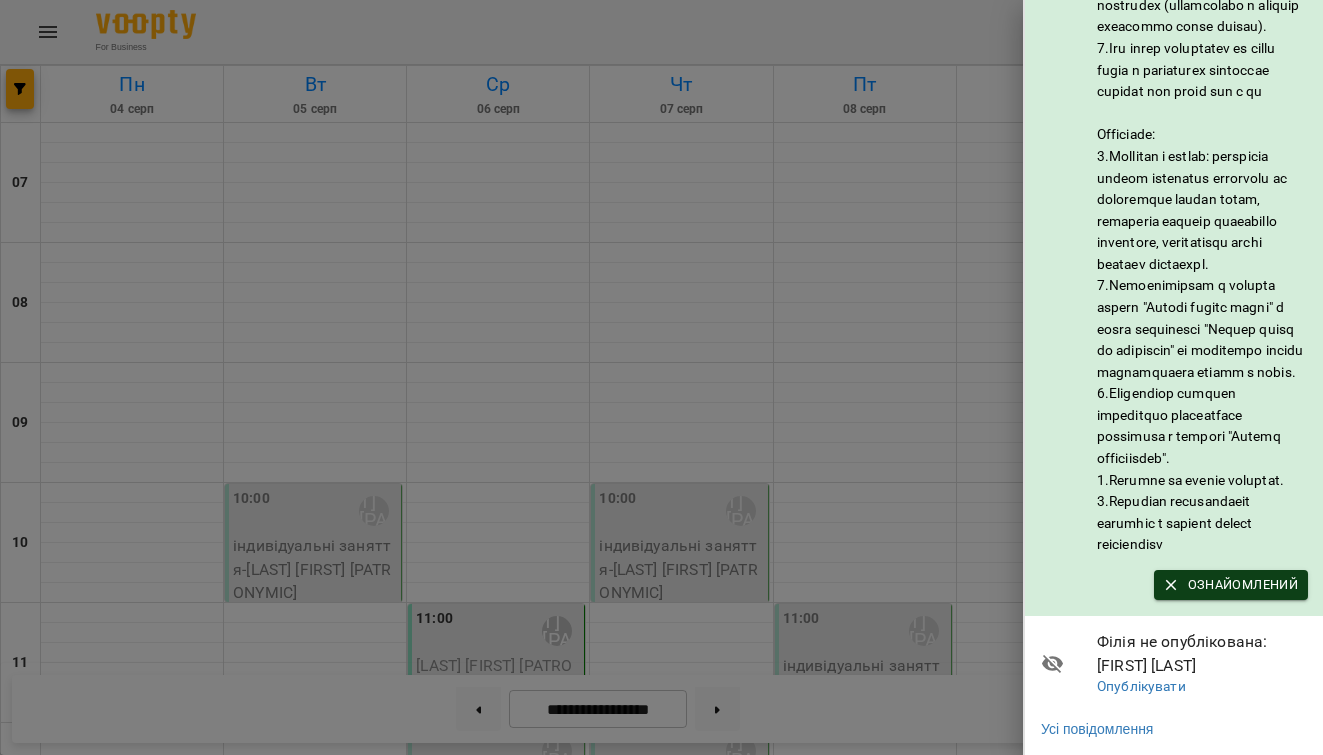 click on "Ознайомлений" at bounding box center (1231, 585) 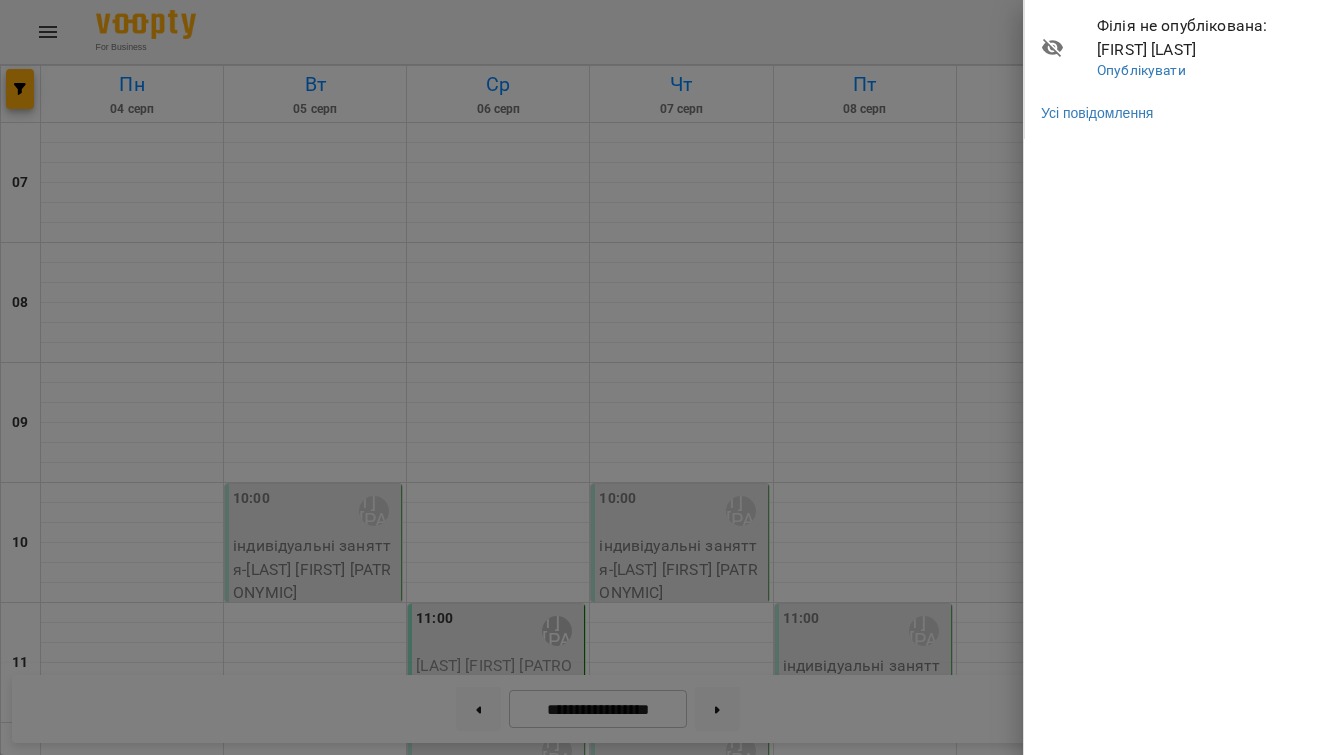 scroll, scrollTop: 0, scrollLeft: 0, axis: both 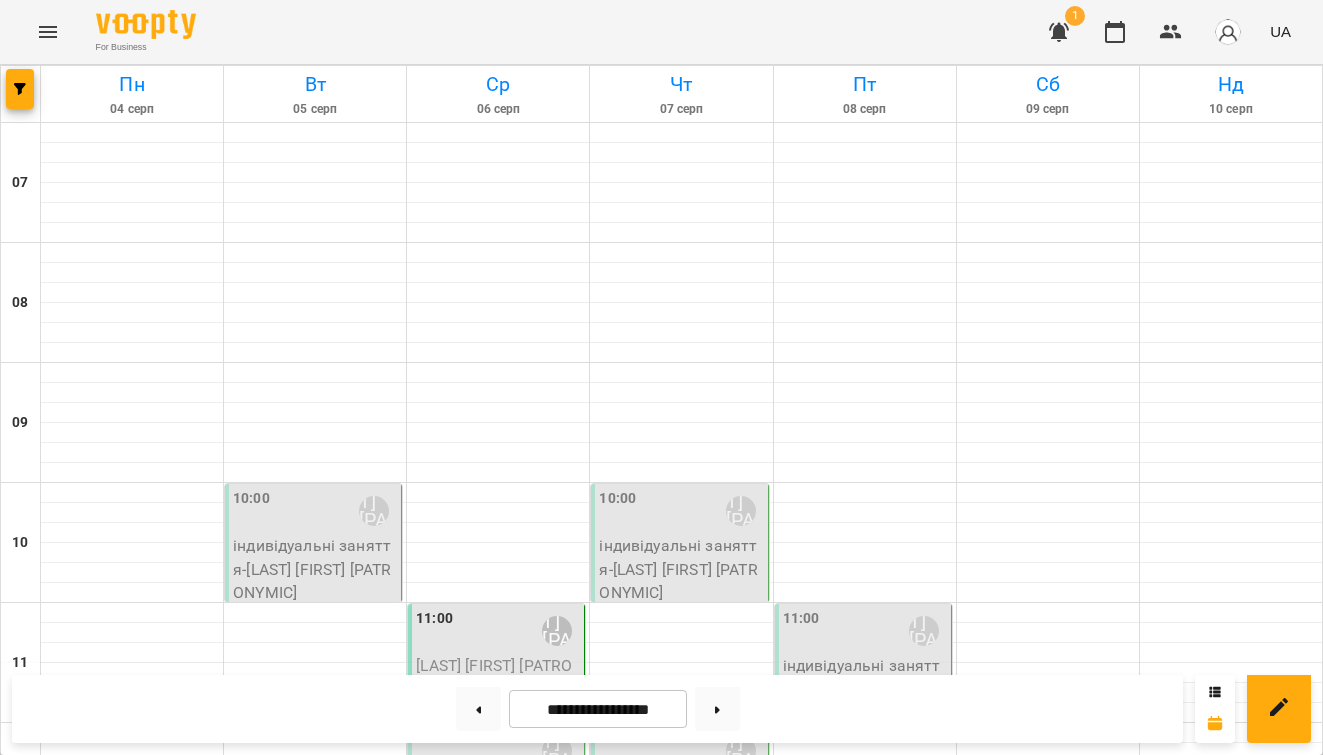 click on "[HOUR]:[MINUTE] [LAST] [FIRST] [PATRONYMIC]" at bounding box center [498, 751] 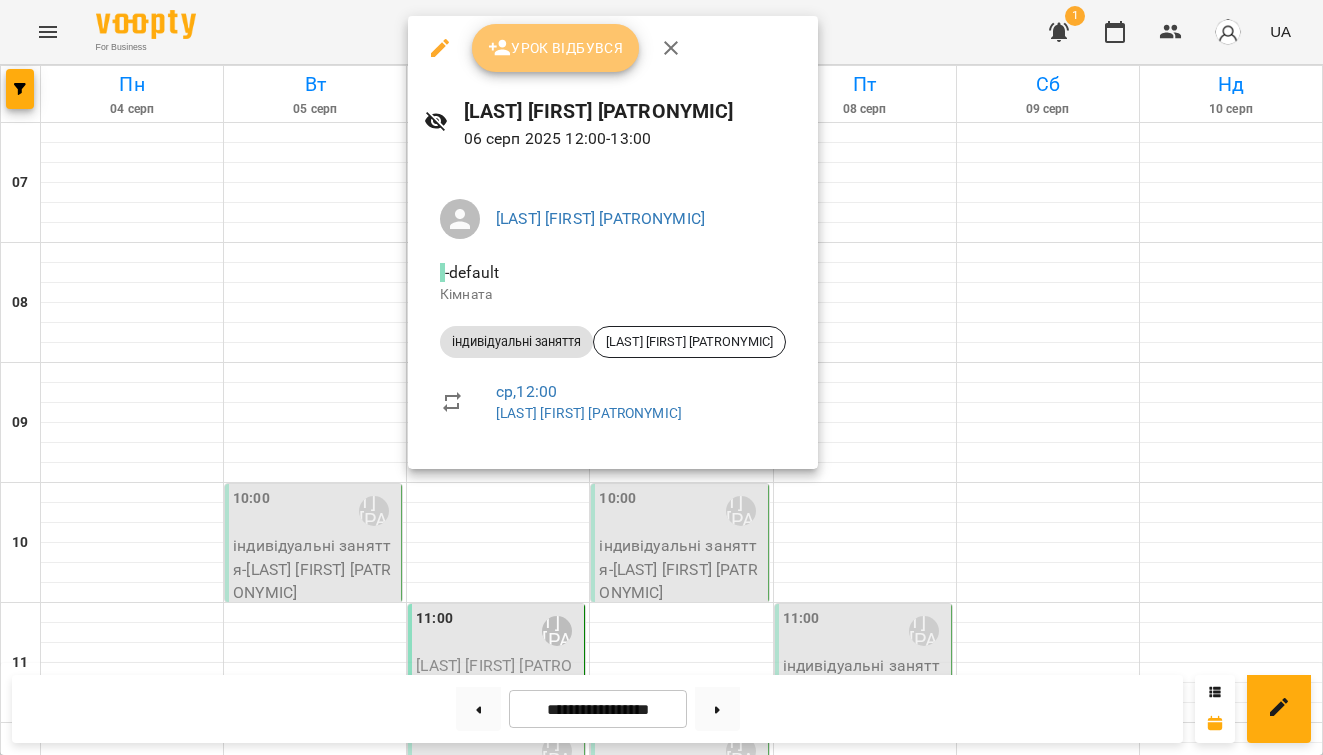 click on "Урок відбувся" at bounding box center (556, 48) 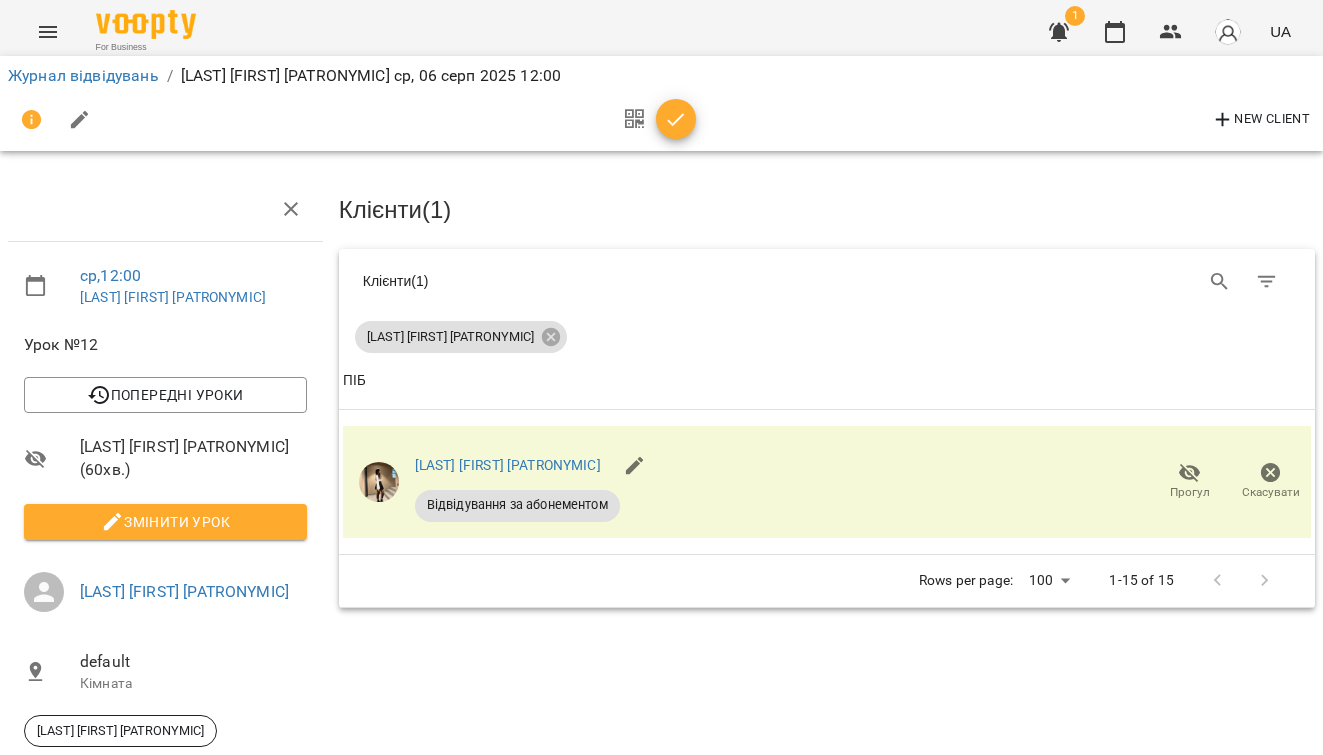 click 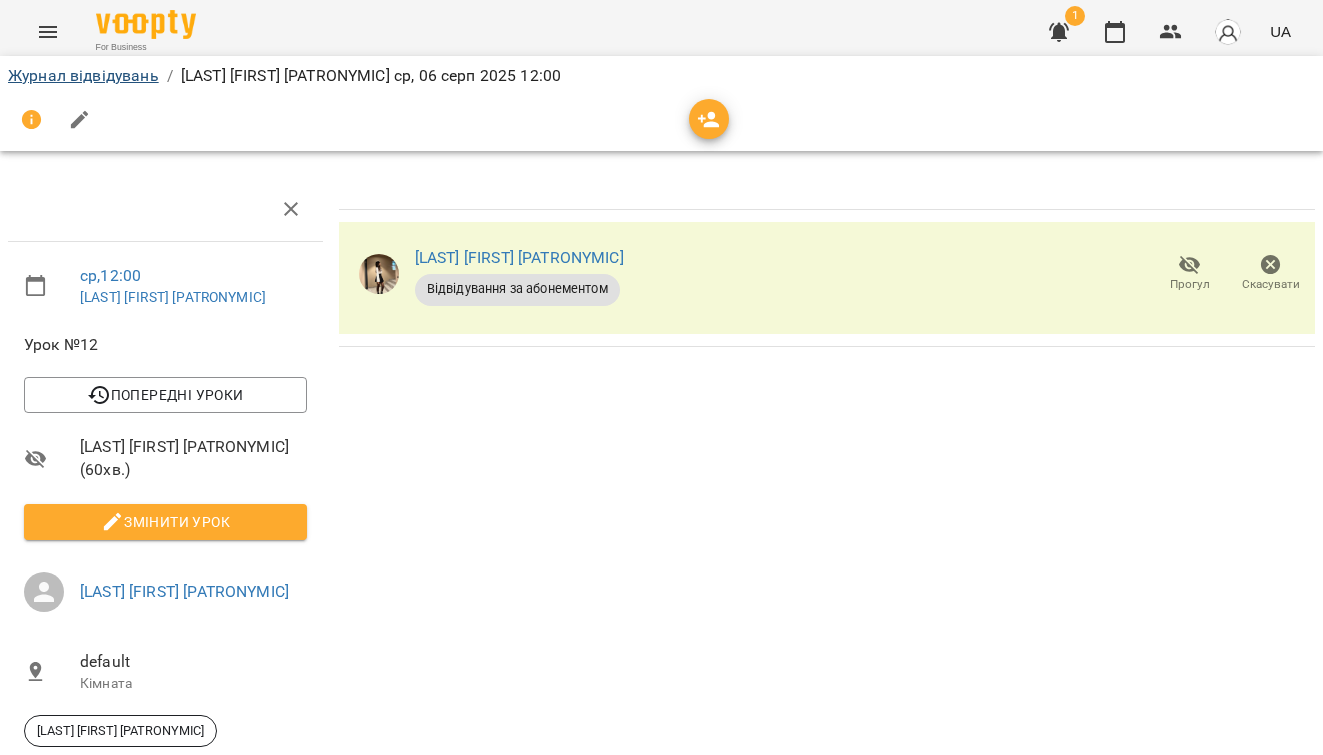 click on "Журнал відвідувань" at bounding box center [83, 75] 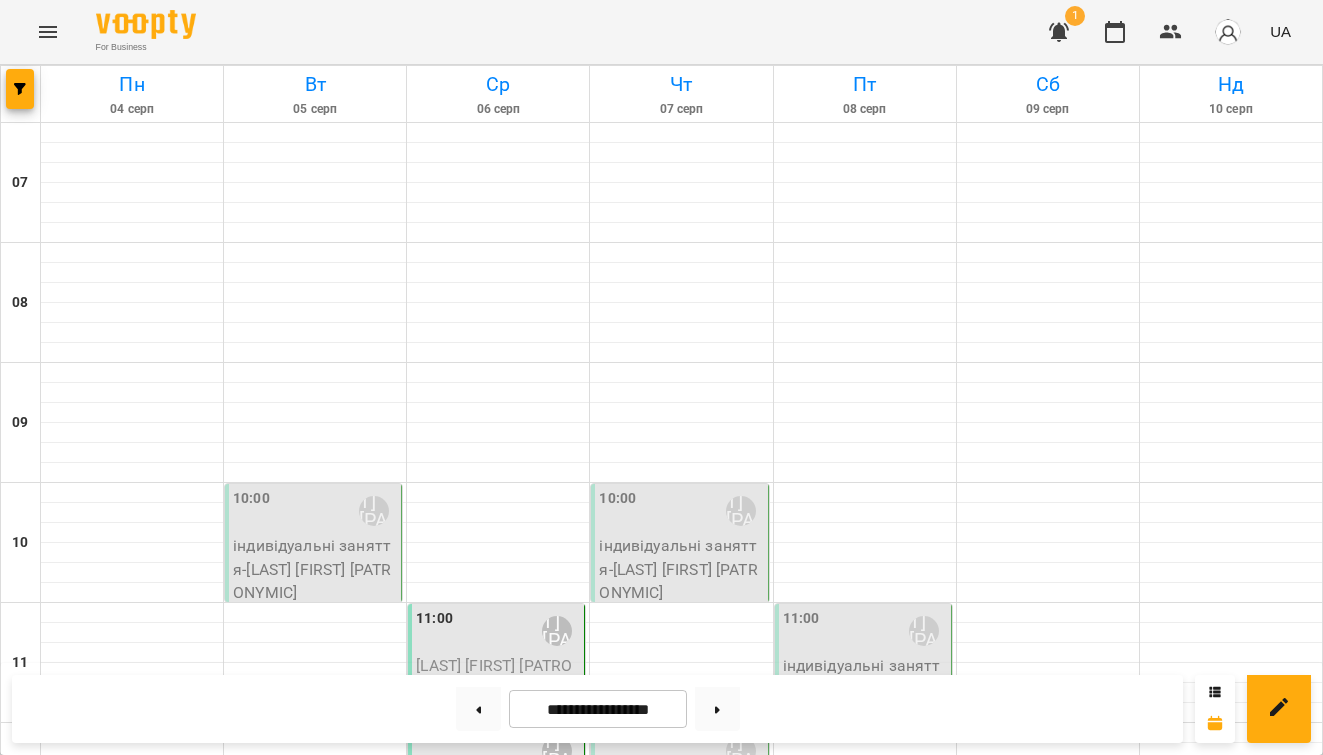 scroll, scrollTop: 250, scrollLeft: 0, axis: vertical 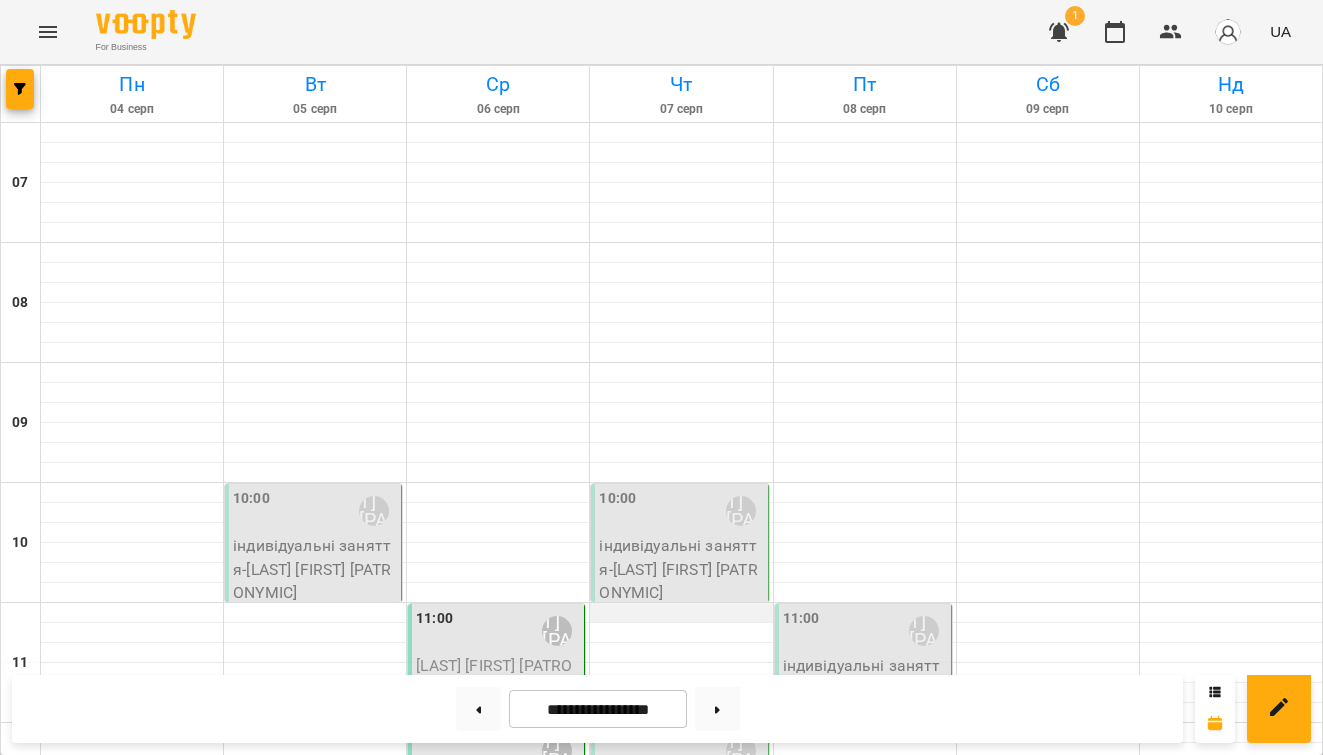 click at bounding box center (681, 613) 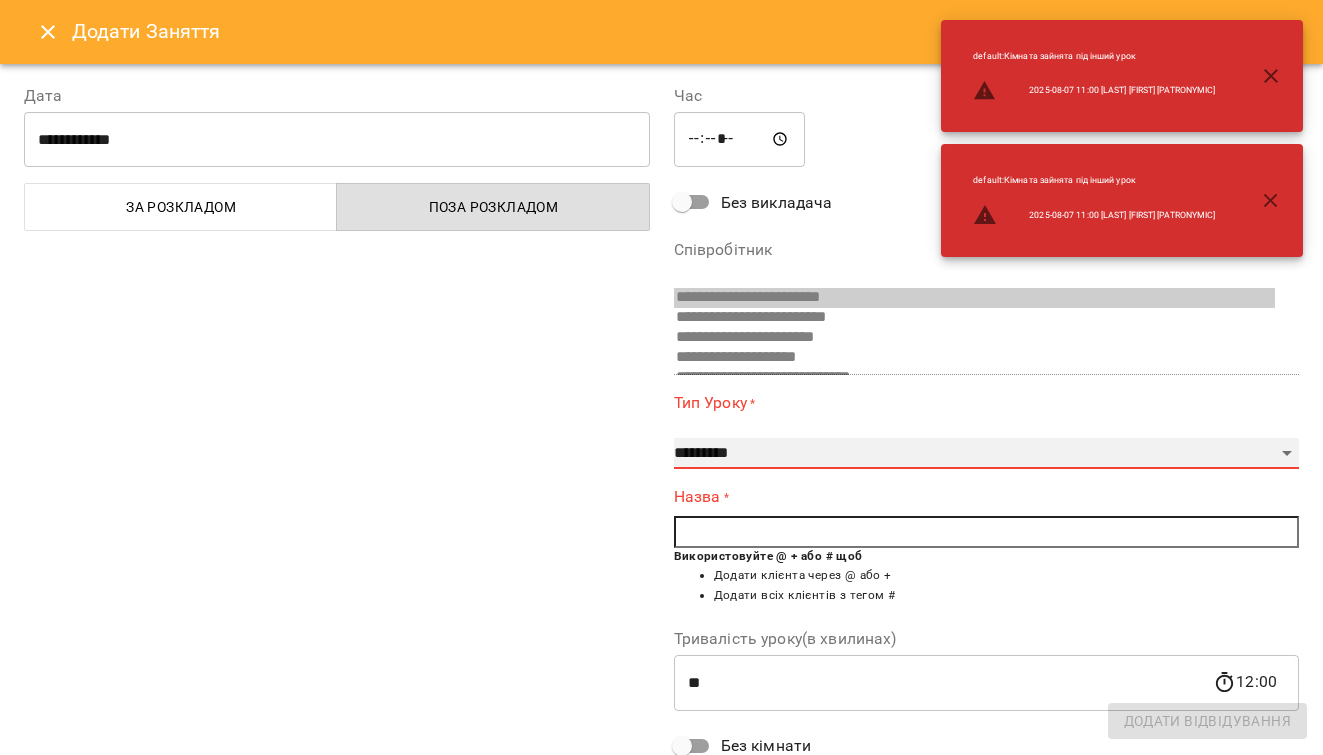 select on "**********" 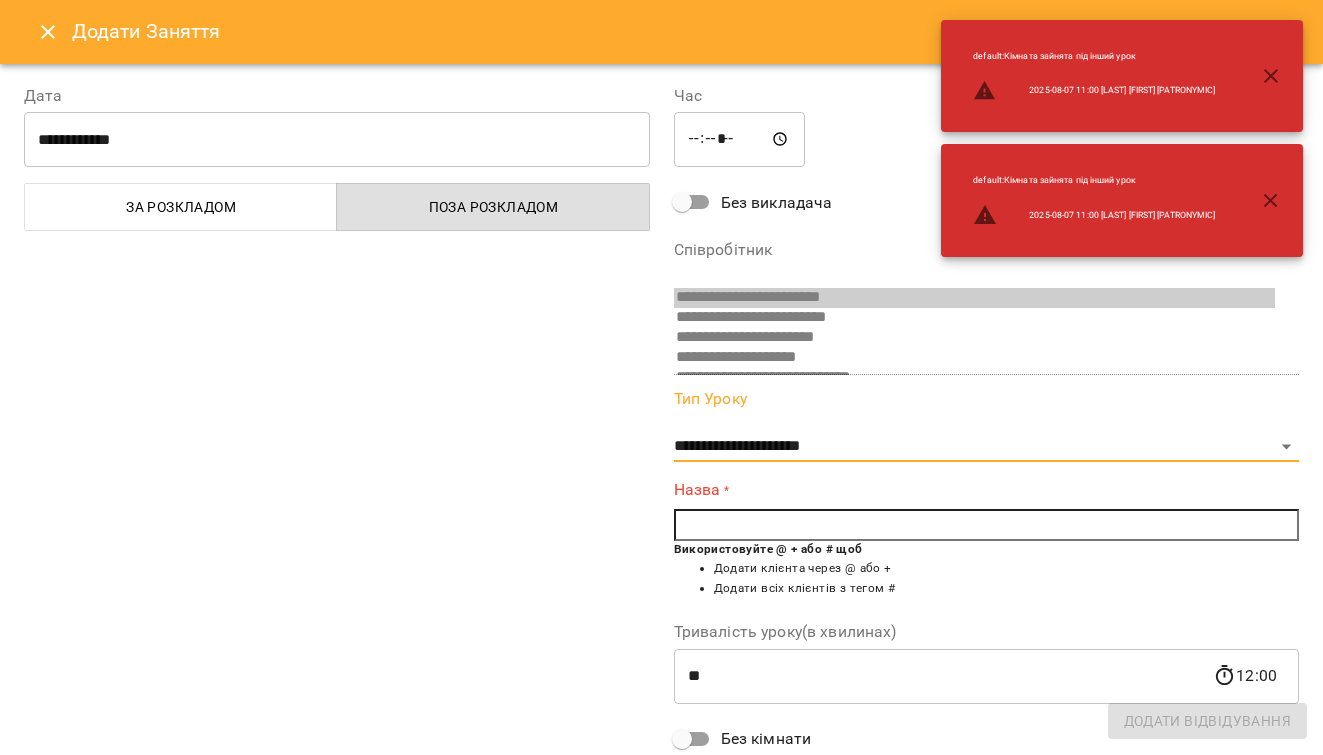 click at bounding box center (987, 525) 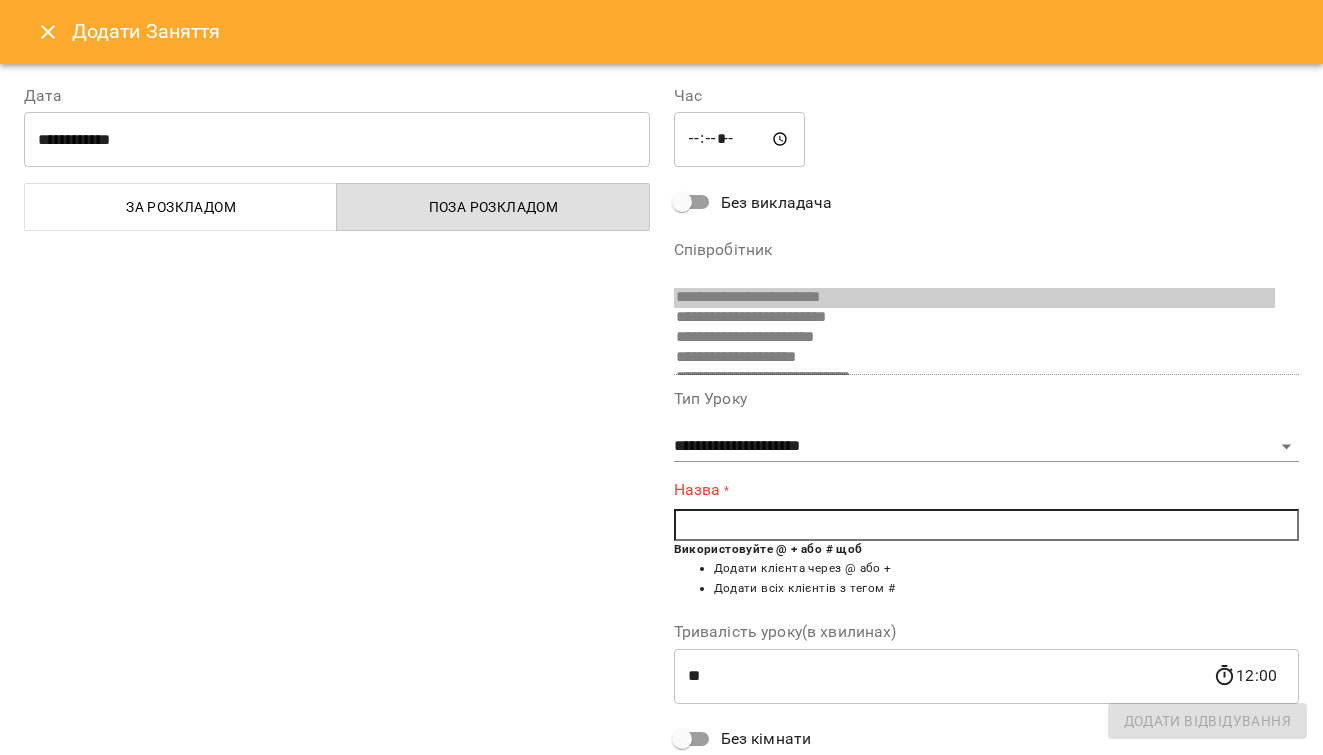 type on "*" 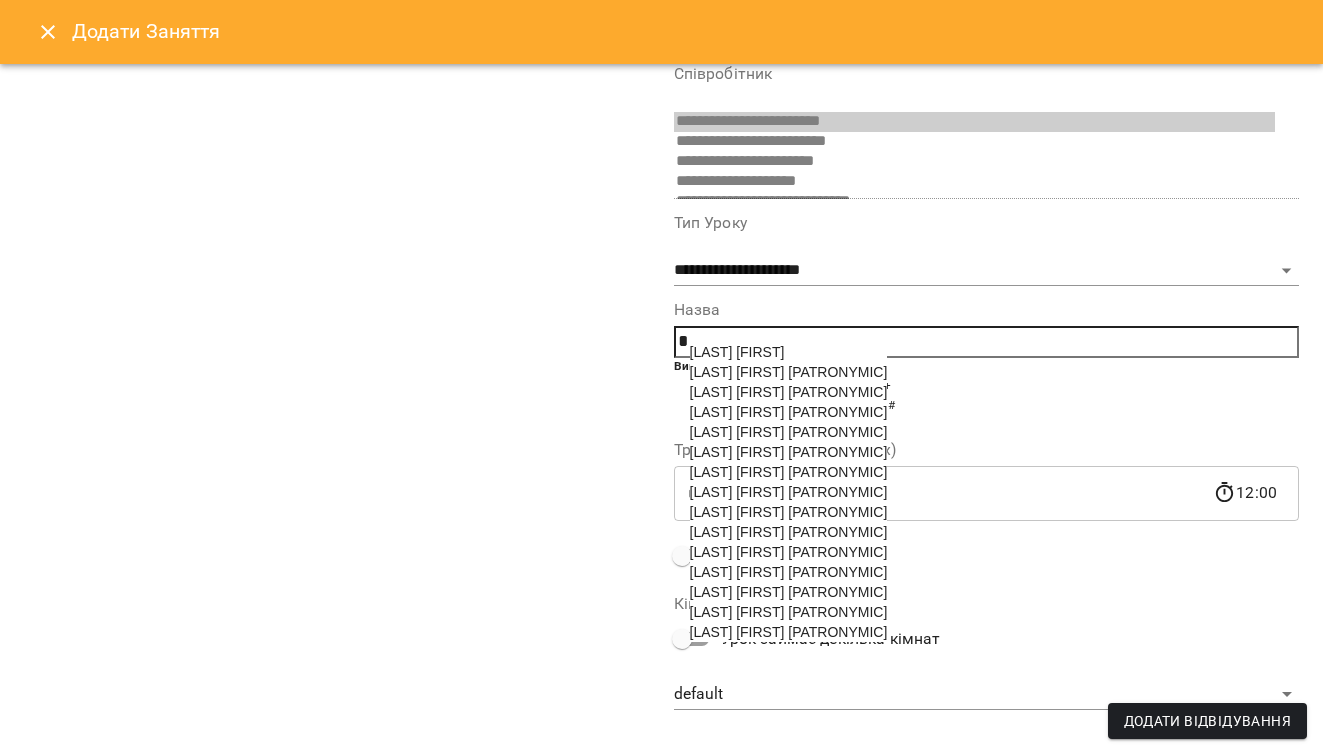 scroll, scrollTop: 190, scrollLeft: 0, axis: vertical 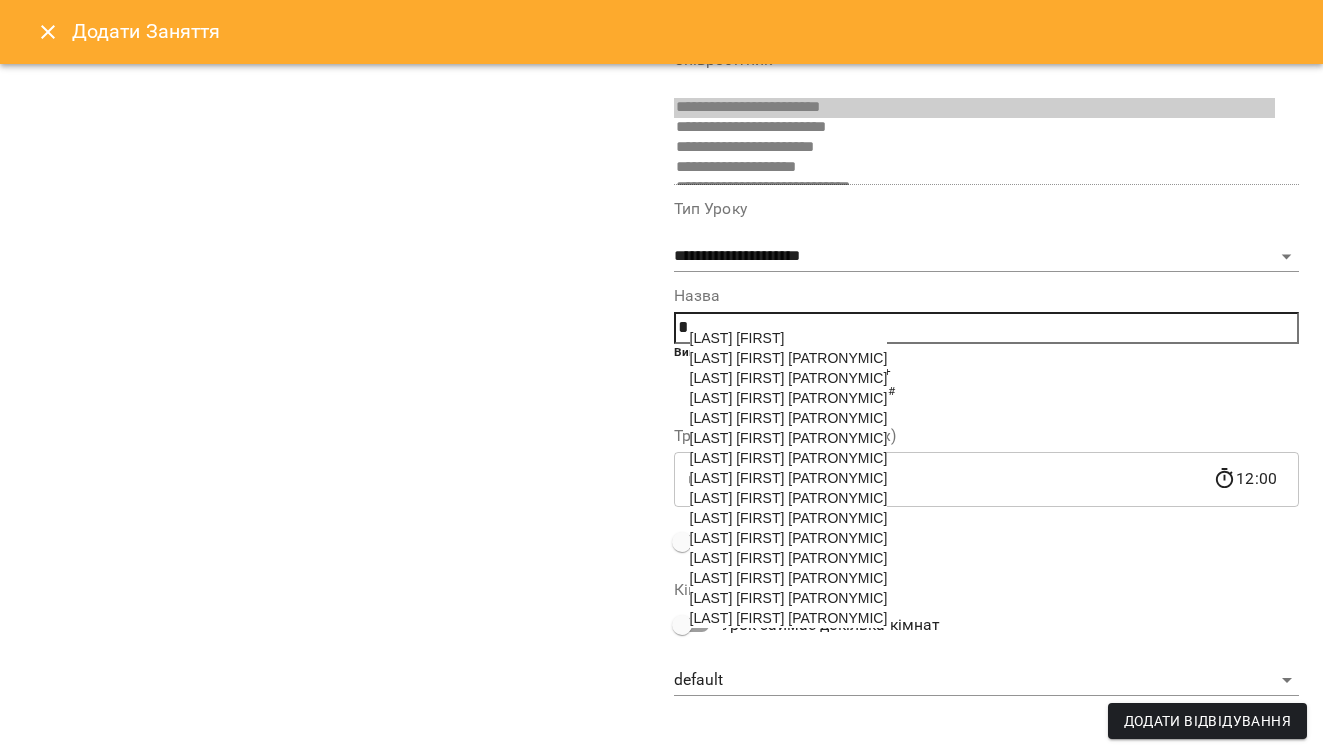 click on "[LAST] [FIRST] [PATRONYMIC]" at bounding box center [789, 558] 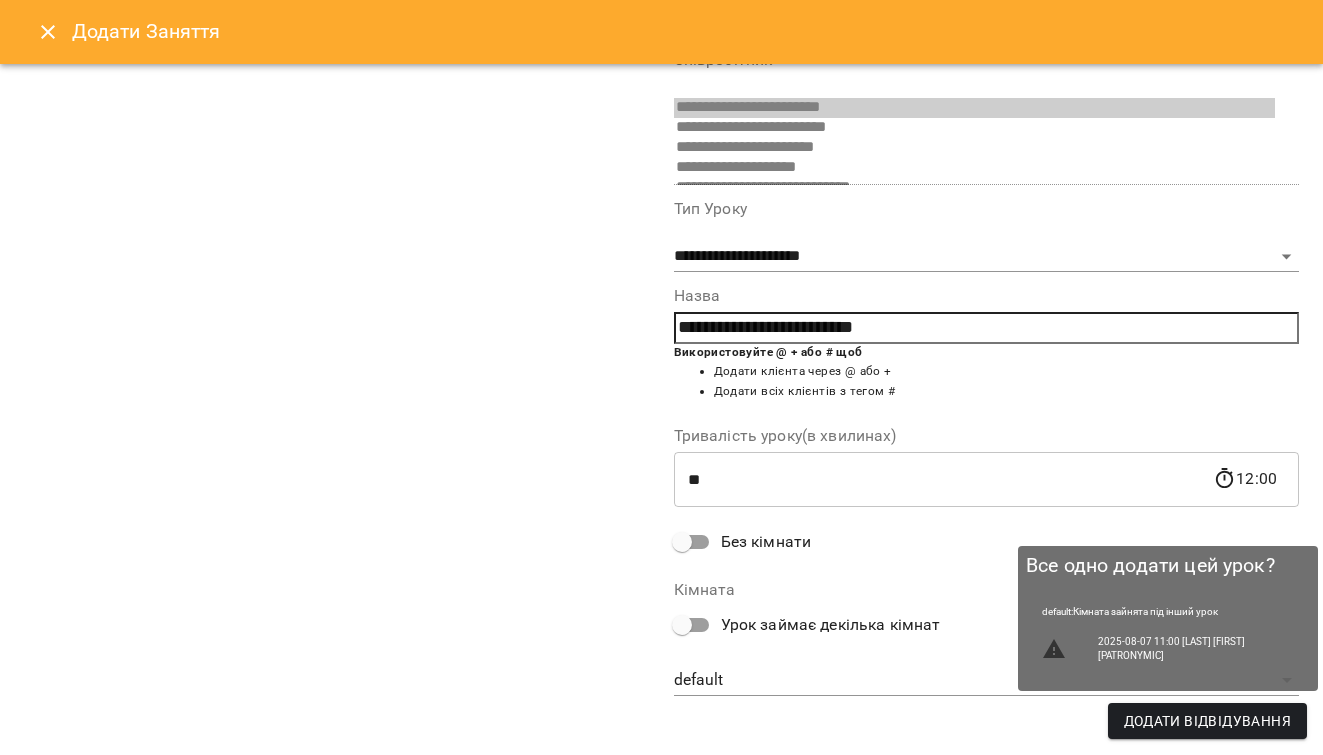 click on "Додати Відвідування" at bounding box center (1207, 721) 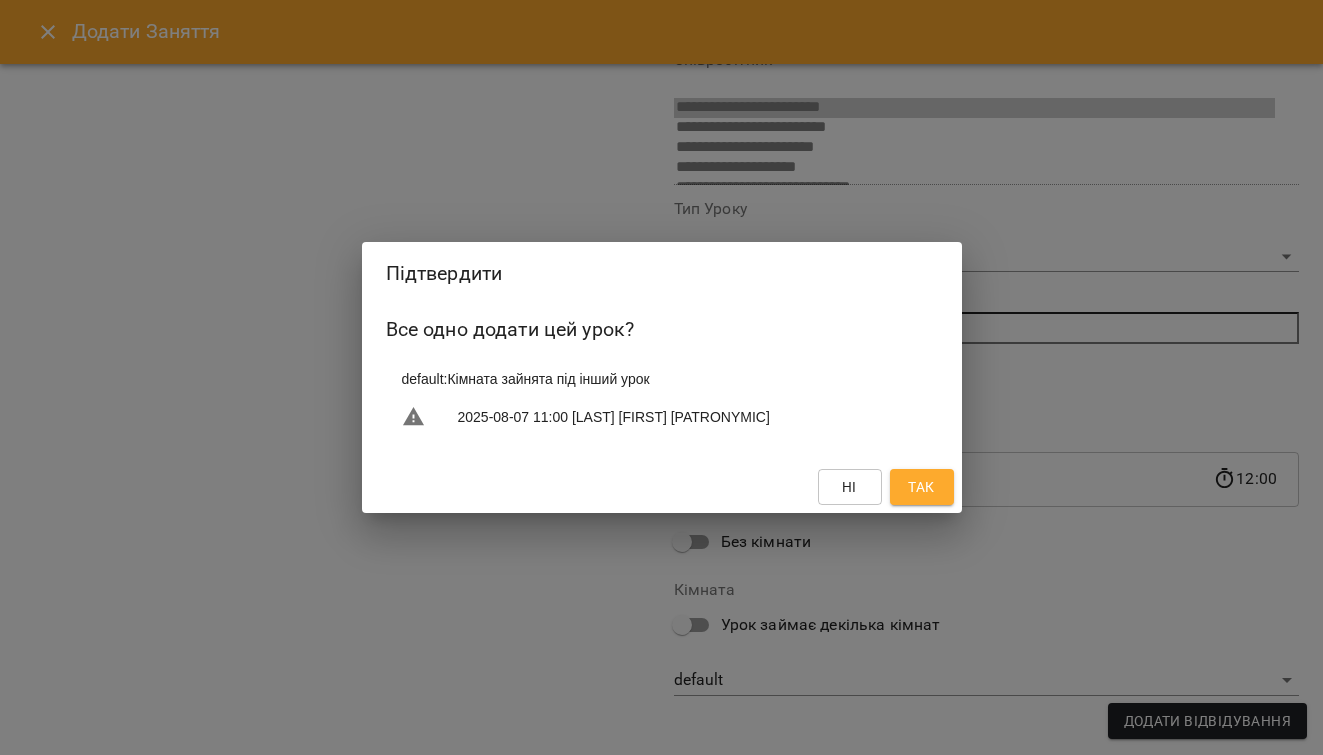 click on "Так" at bounding box center (921, 487) 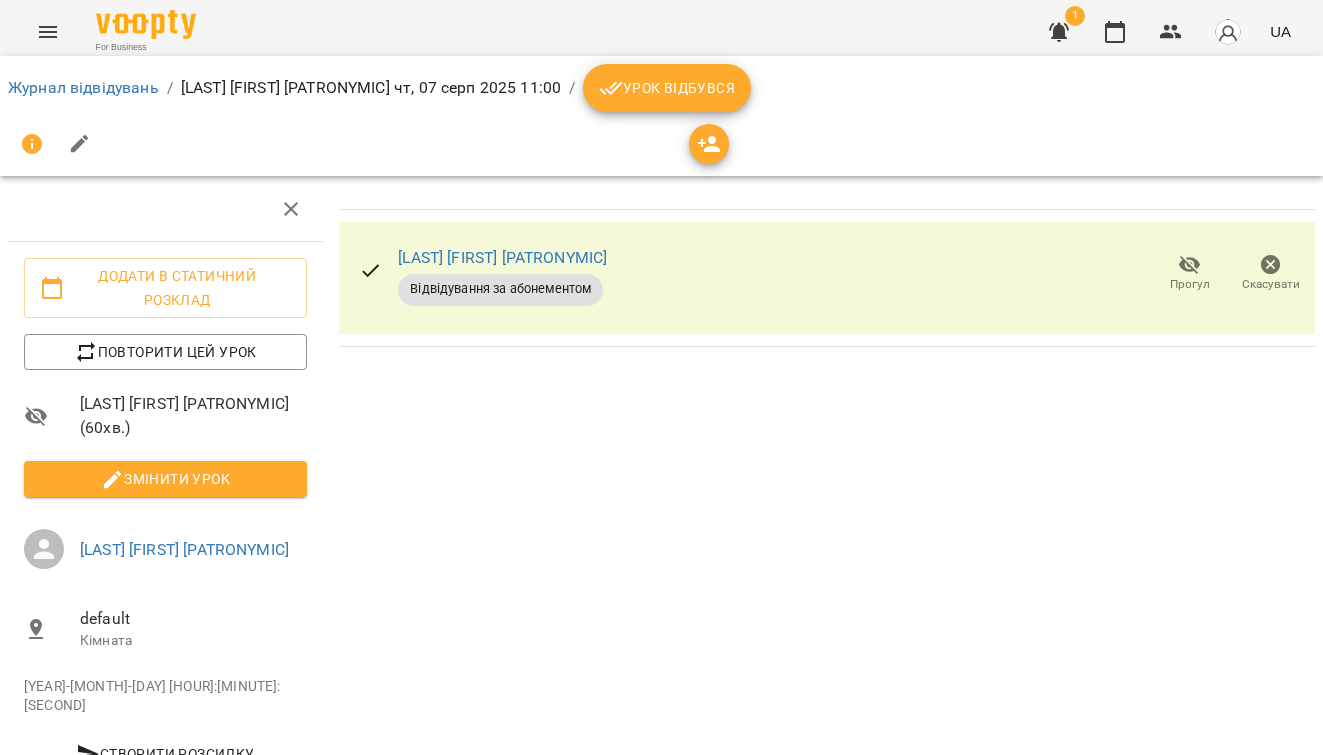 click on "Урок відбувся" at bounding box center (667, 88) 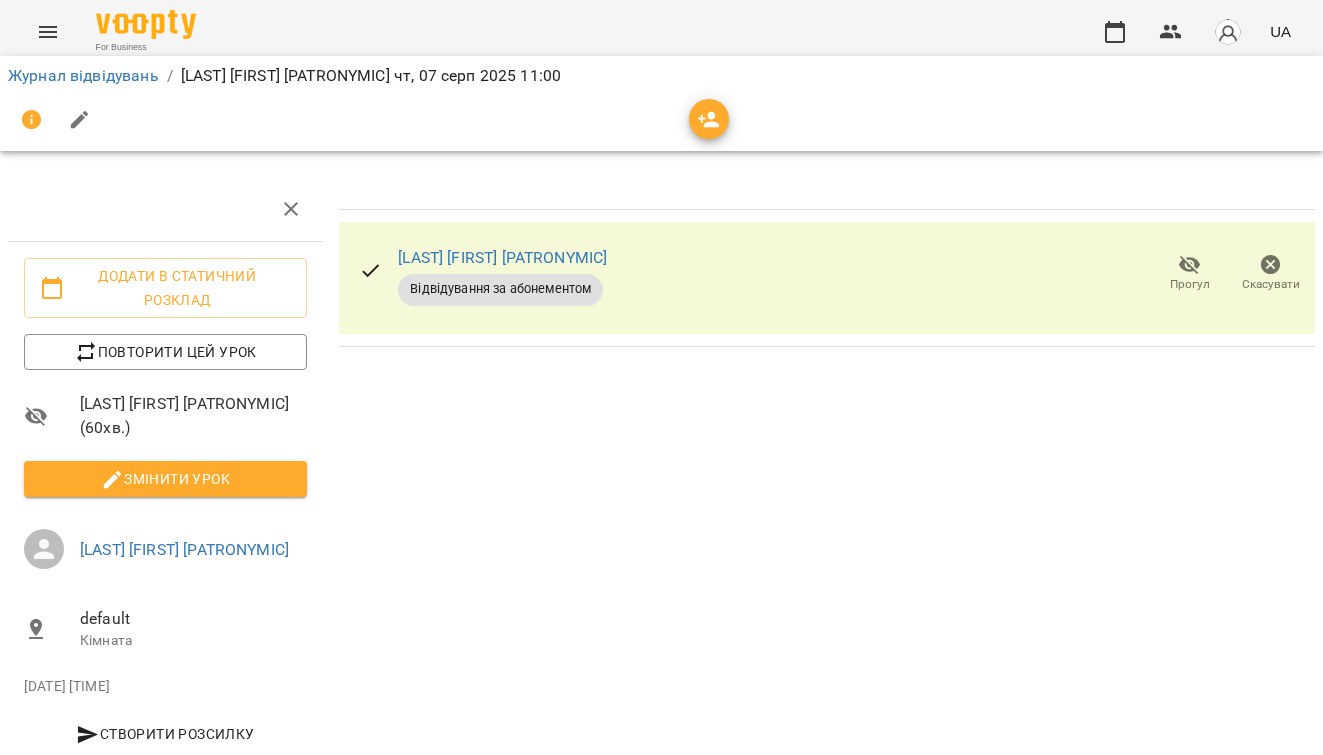 scroll, scrollTop: 0, scrollLeft: 0, axis: both 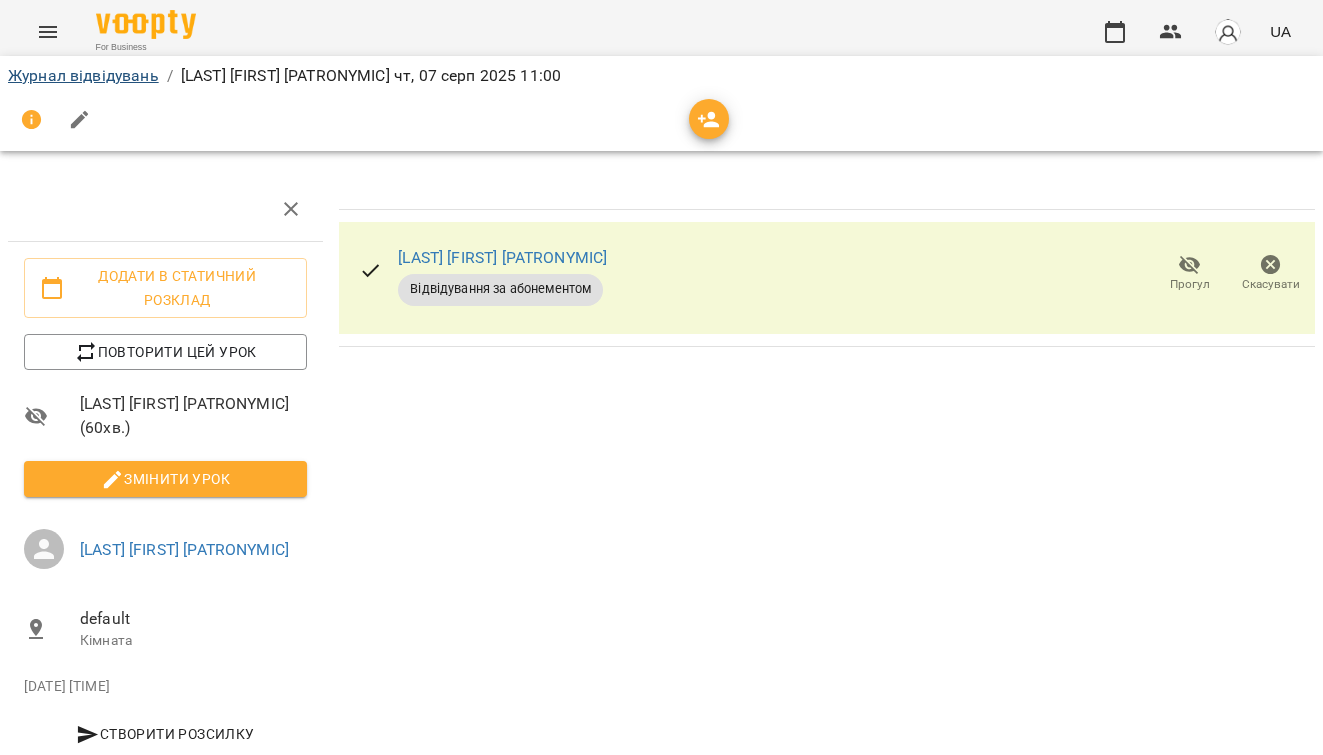 click on "Журнал відвідувань" at bounding box center [83, 75] 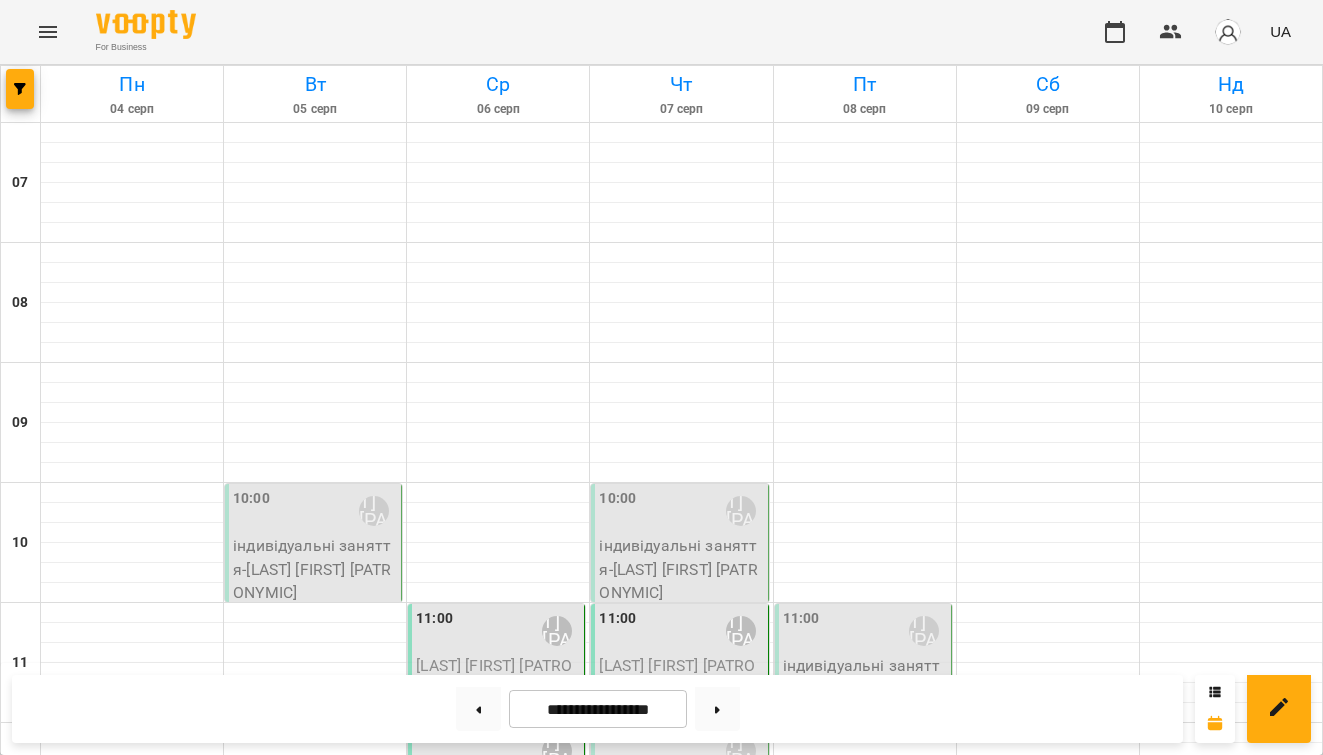 scroll, scrollTop: 543, scrollLeft: 0, axis: vertical 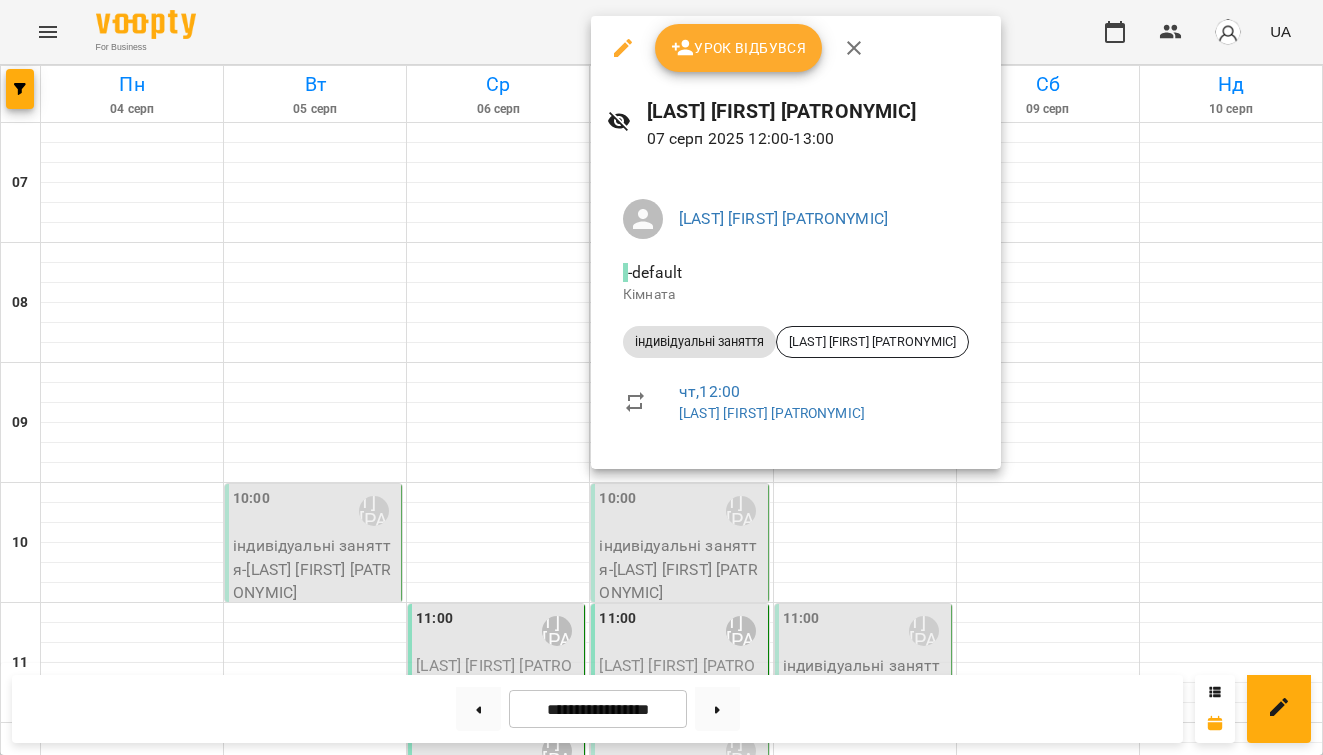 click on "Урок відбувся" at bounding box center (739, 48) 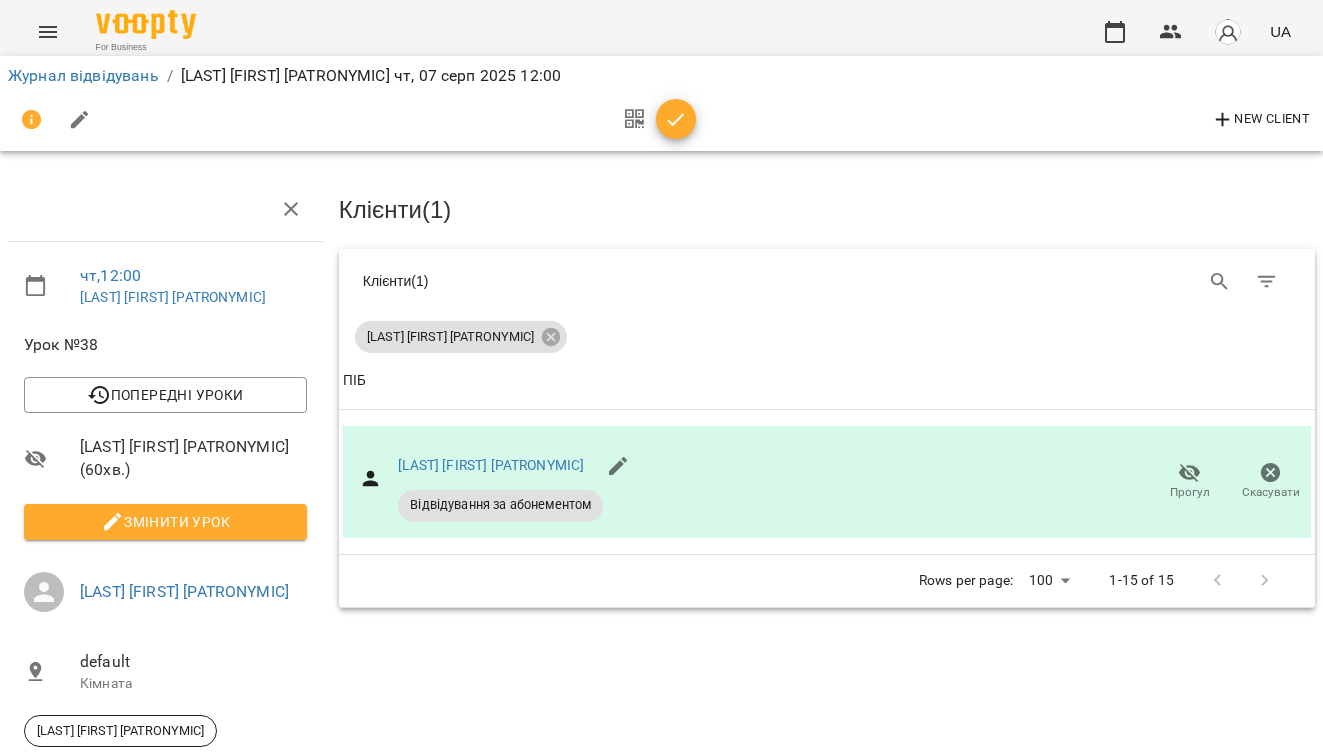 click 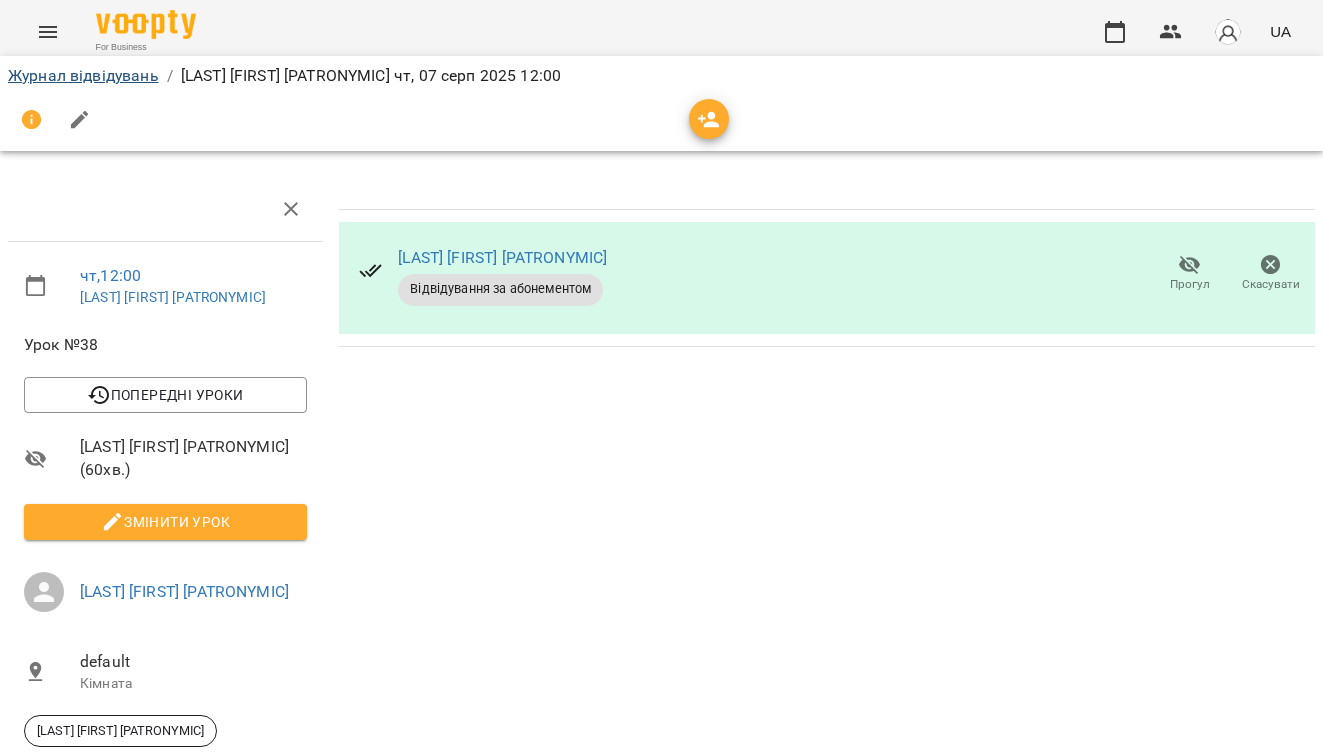 click on "Журнал відвідувань" at bounding box center [83, 75] 